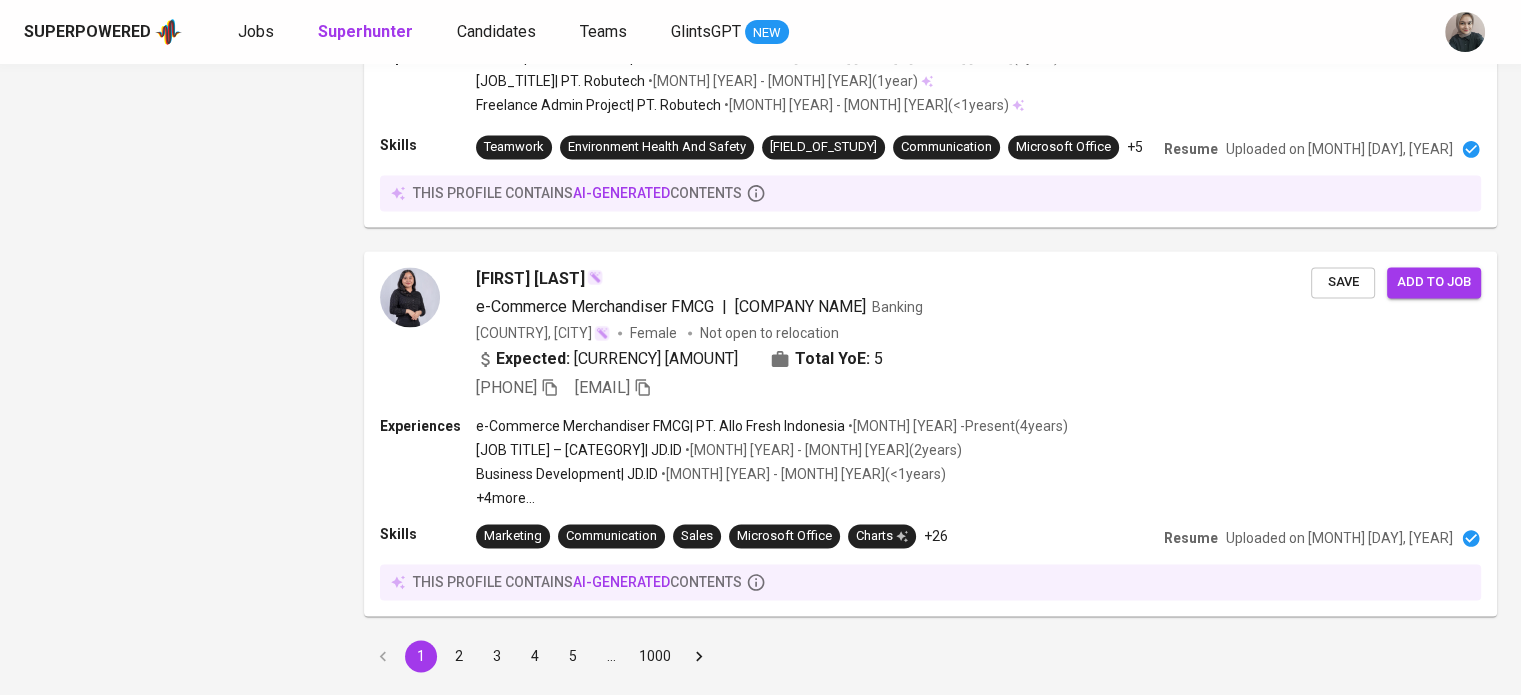 scroll, scrollTop: 0, scrollLeft: 0, axis: both 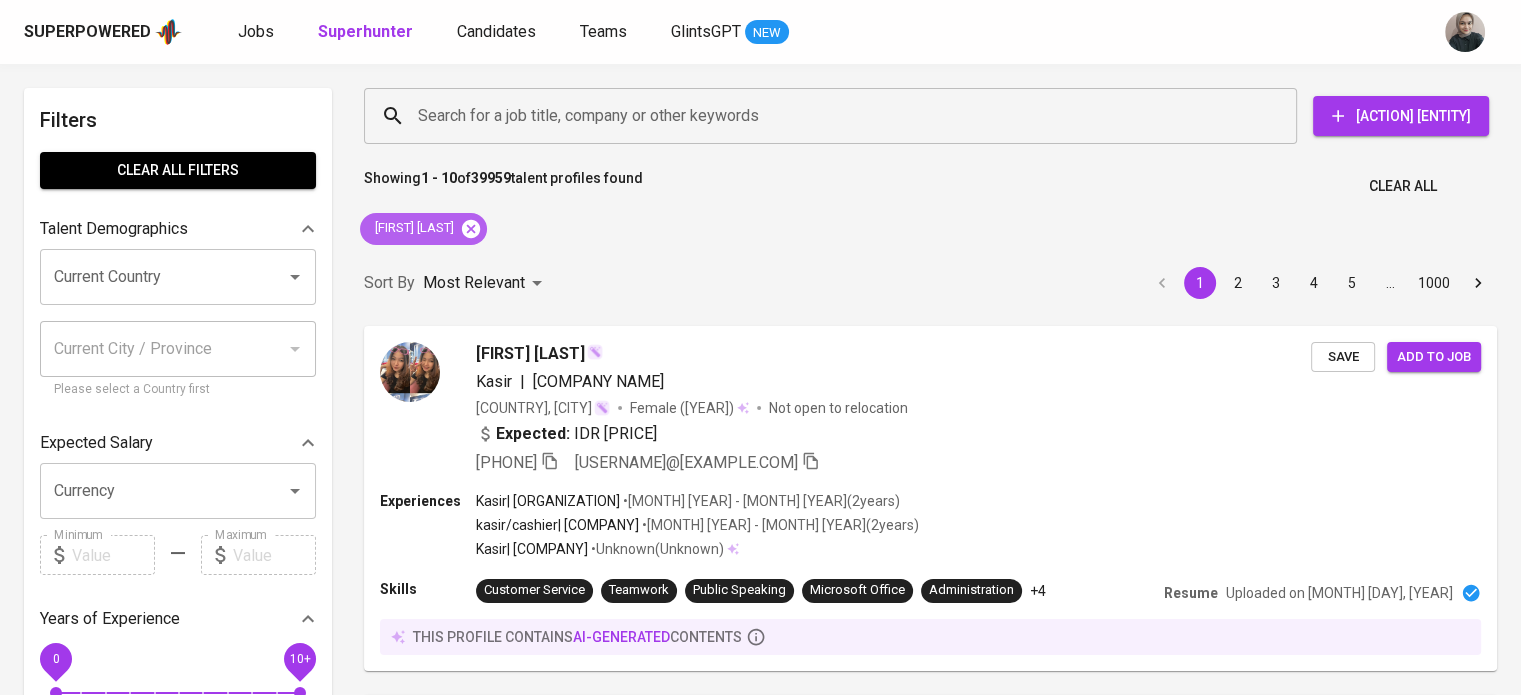 click at bounding box center (471, 228) 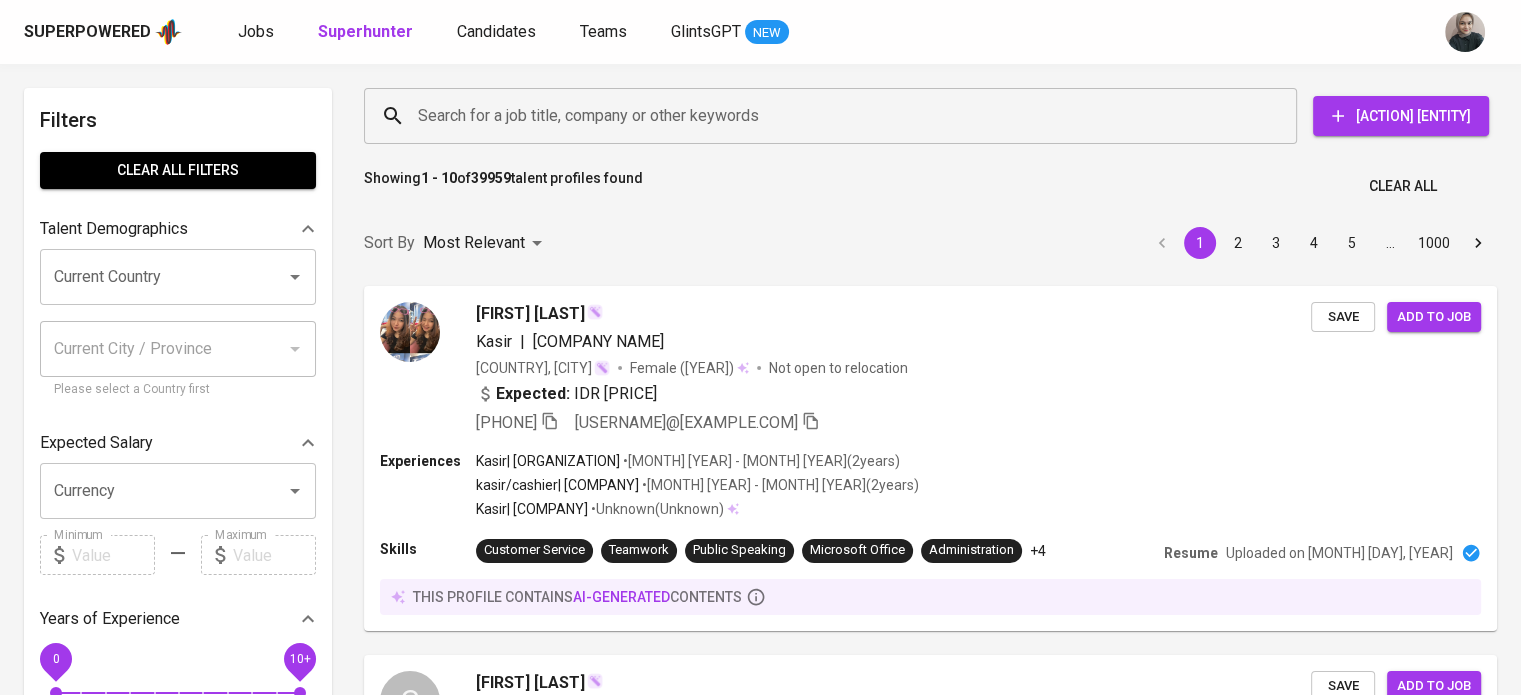 click on "Search for a job title, company or other keywords" at bounding box center [835, 116] 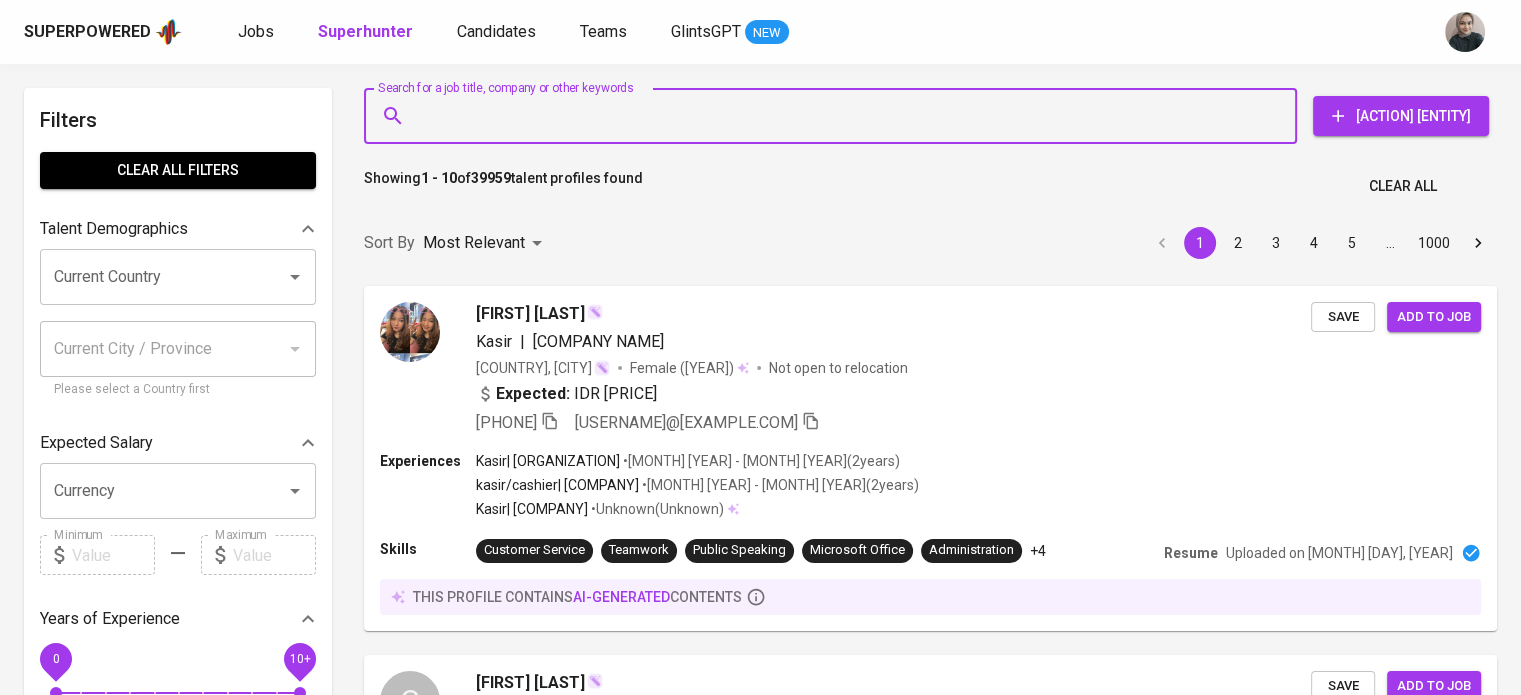 paste on "[FIRST] [LAST]" 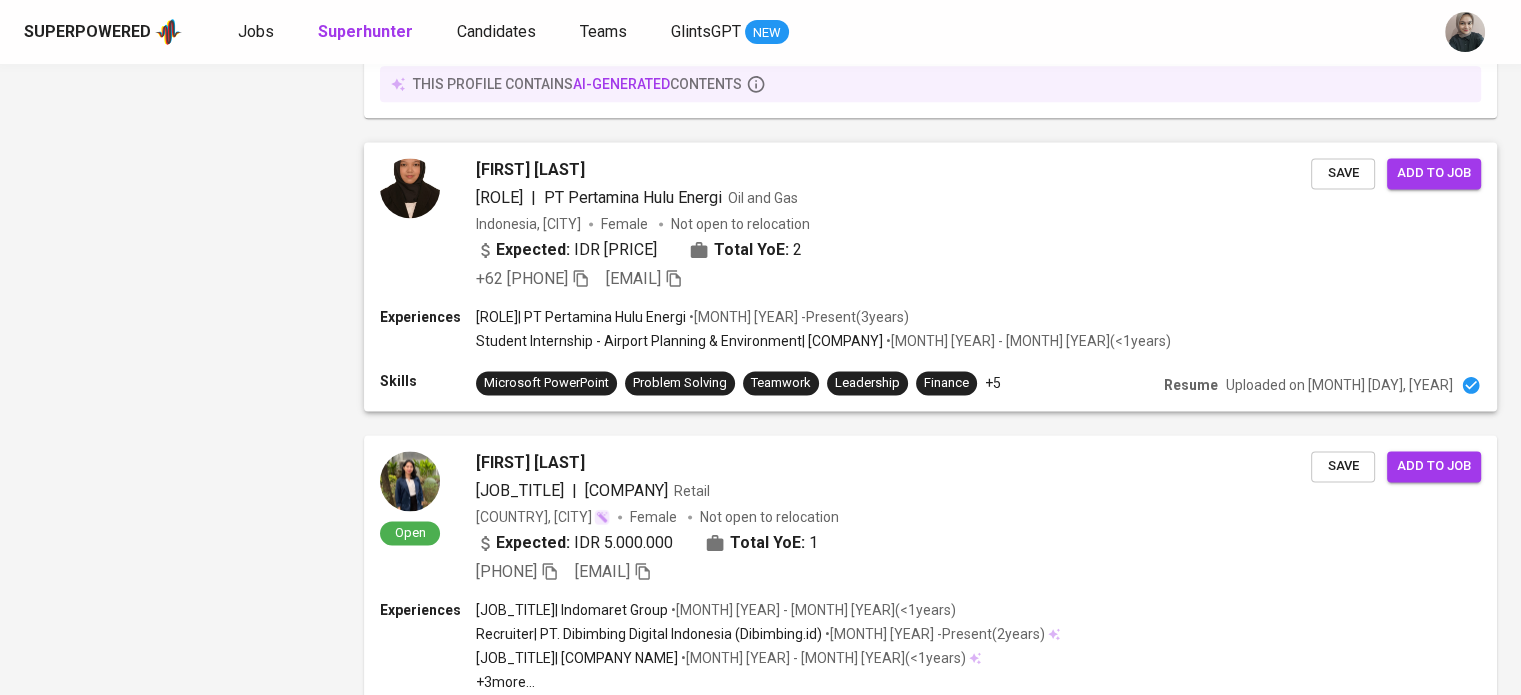 scroll, scrollTop: 2983, scrollLeft: 0, axis: vertical 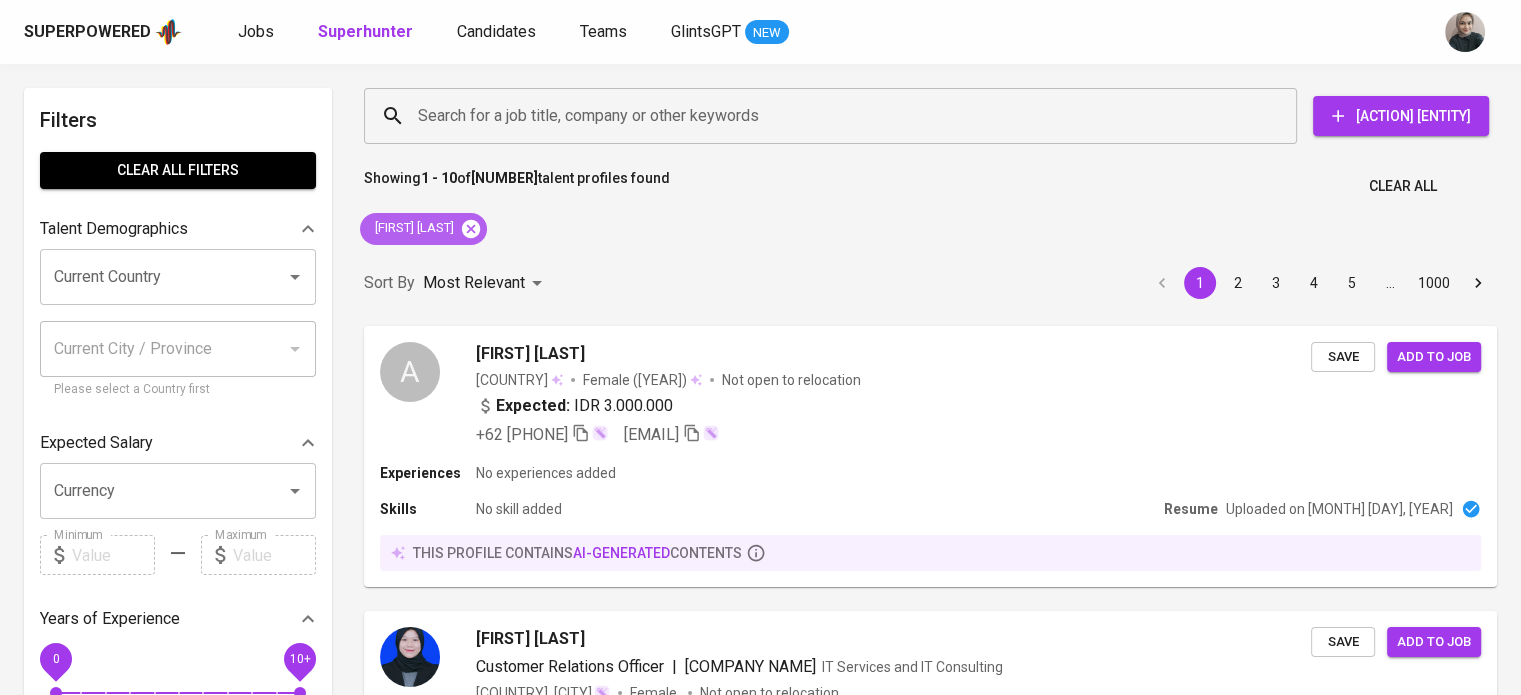 click at bounding box center [471, 229] 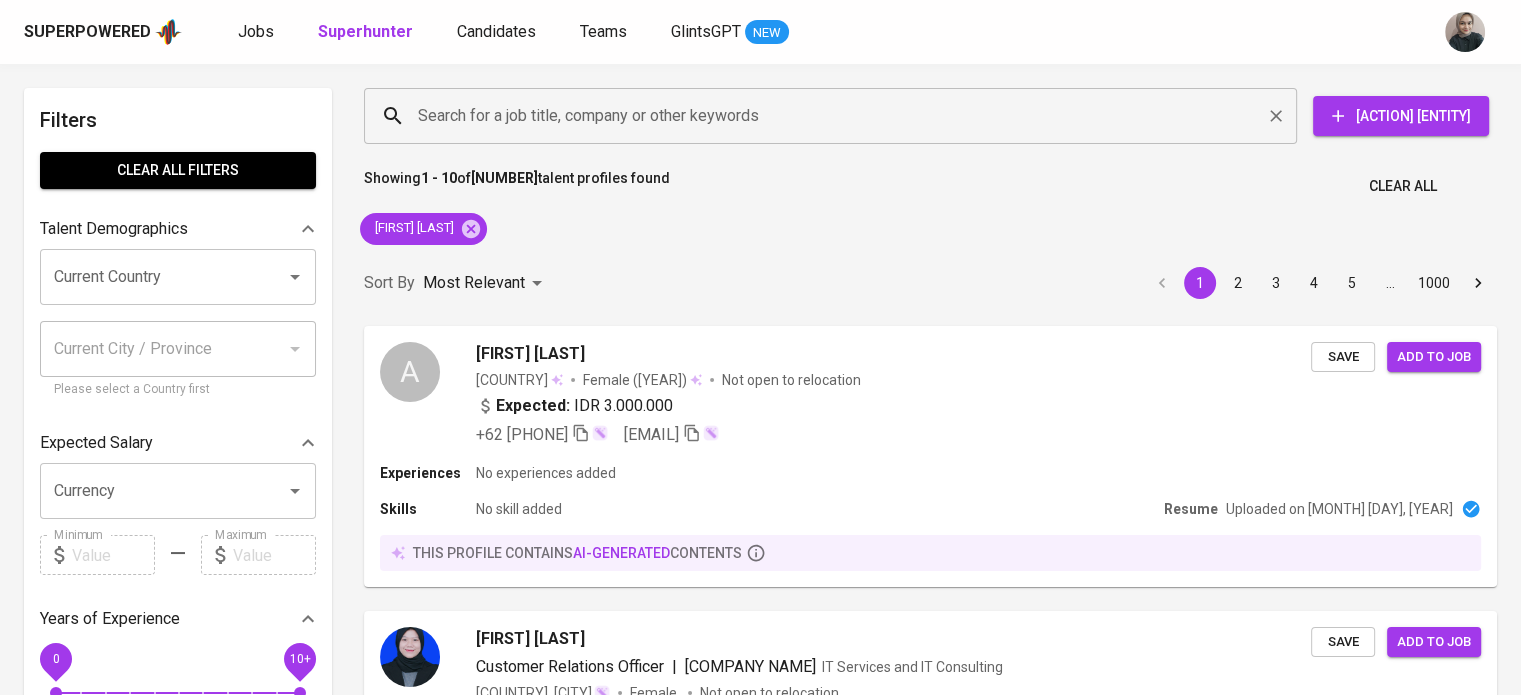 click on "Search for a job title, company or other keywords" at bounding box center [830, 116] 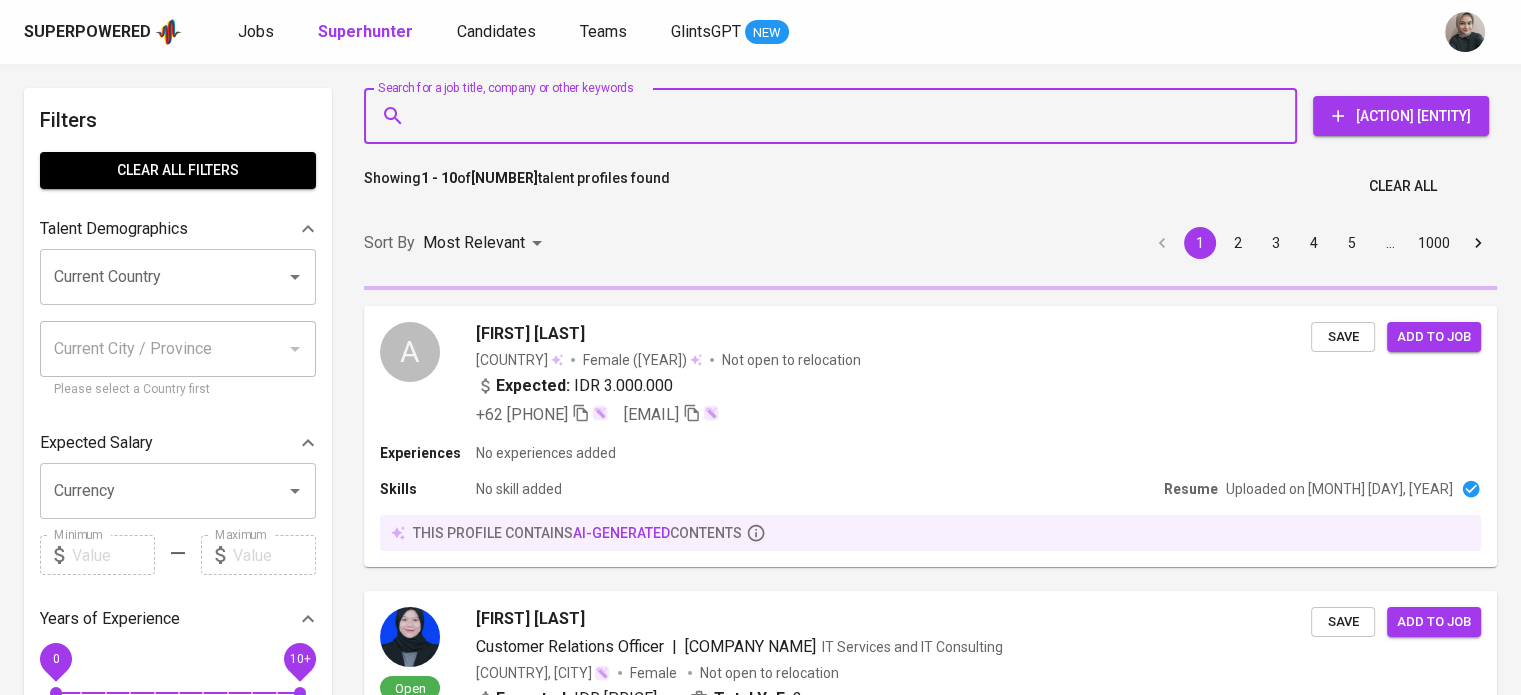 paste on "[EMAIL]" 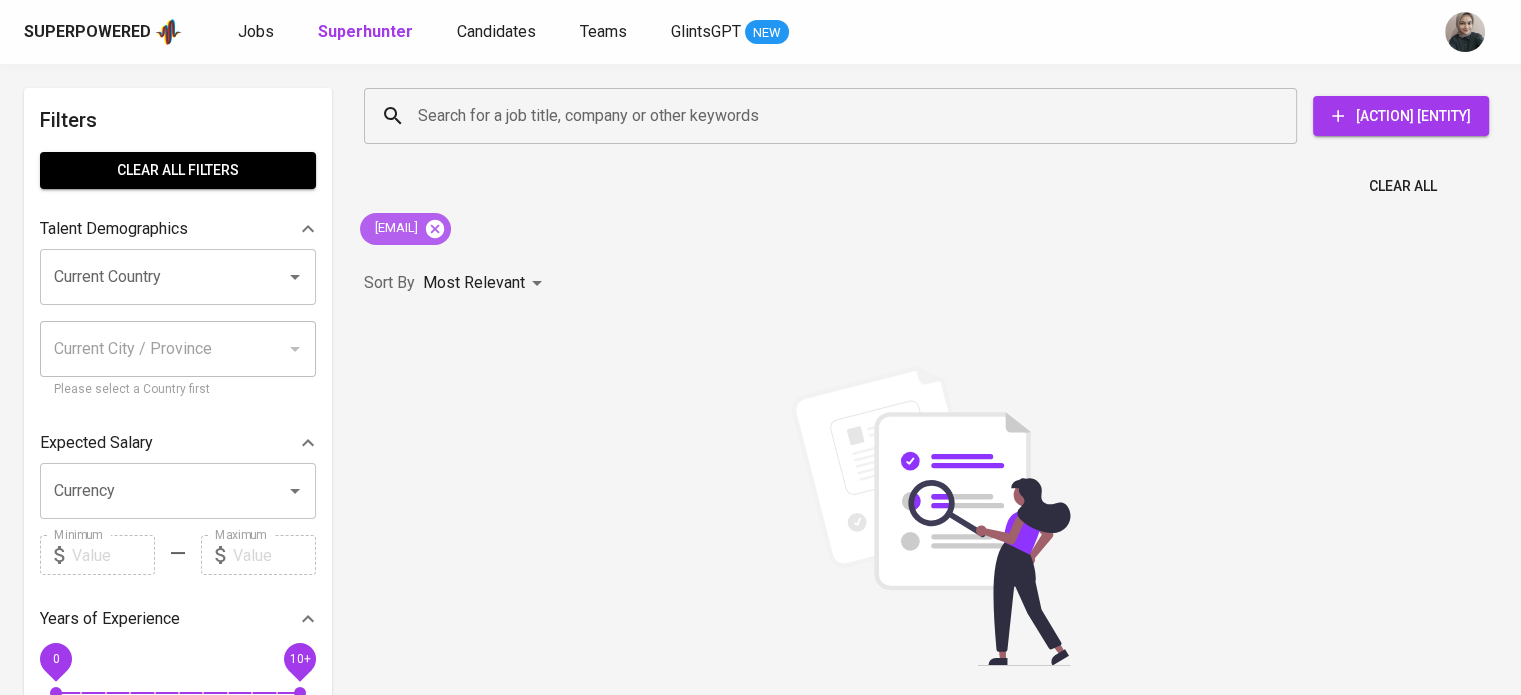click at bounding box center [435, 229] 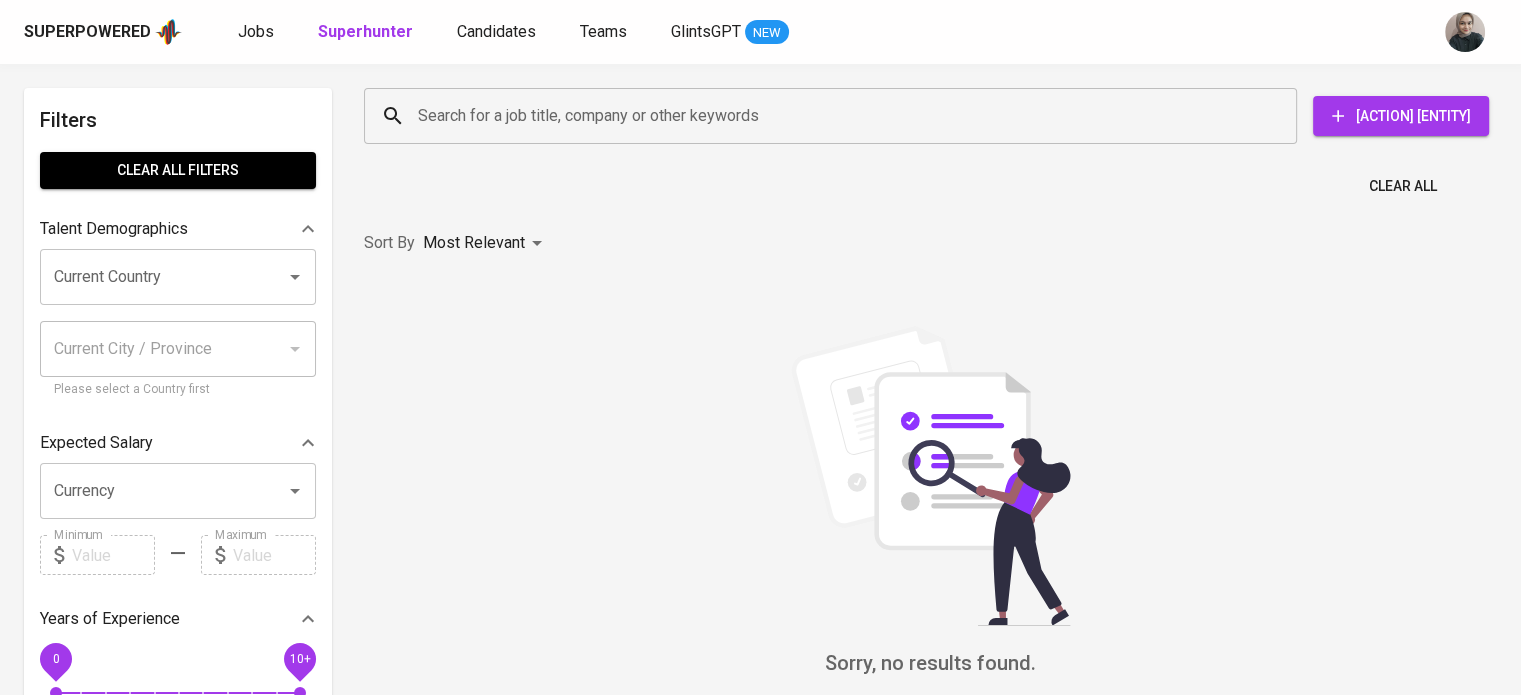 click on "Search for a job title, company or other keywords" at bounding box center (835, 116) 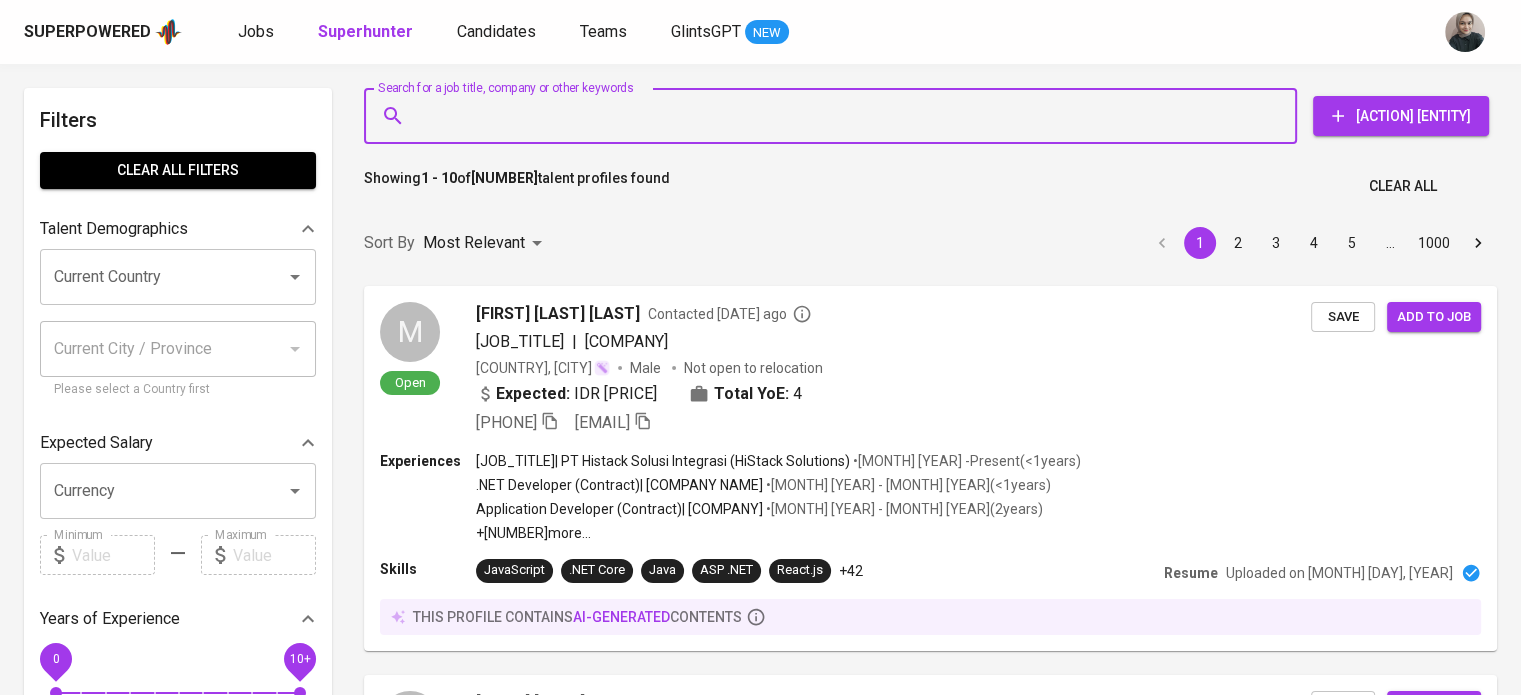 paste on "[EMAIL]" 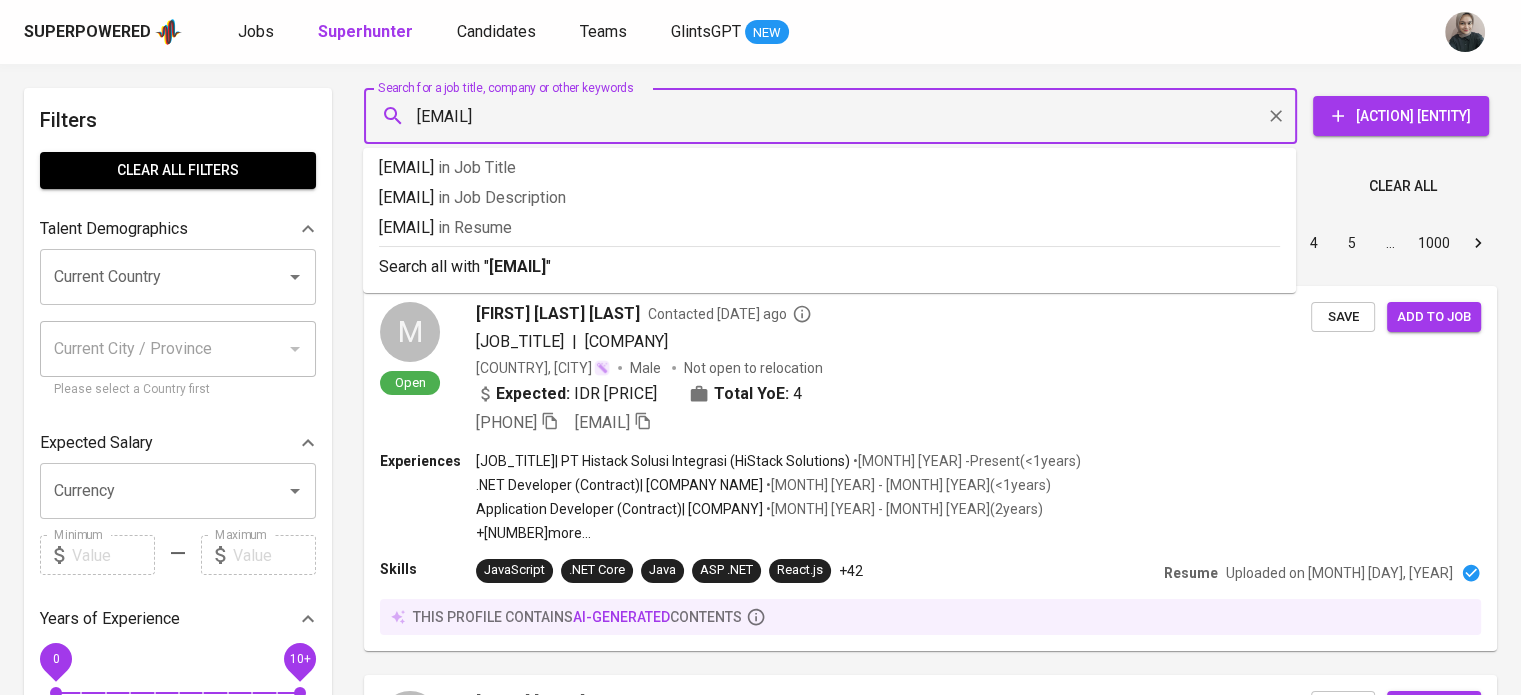type 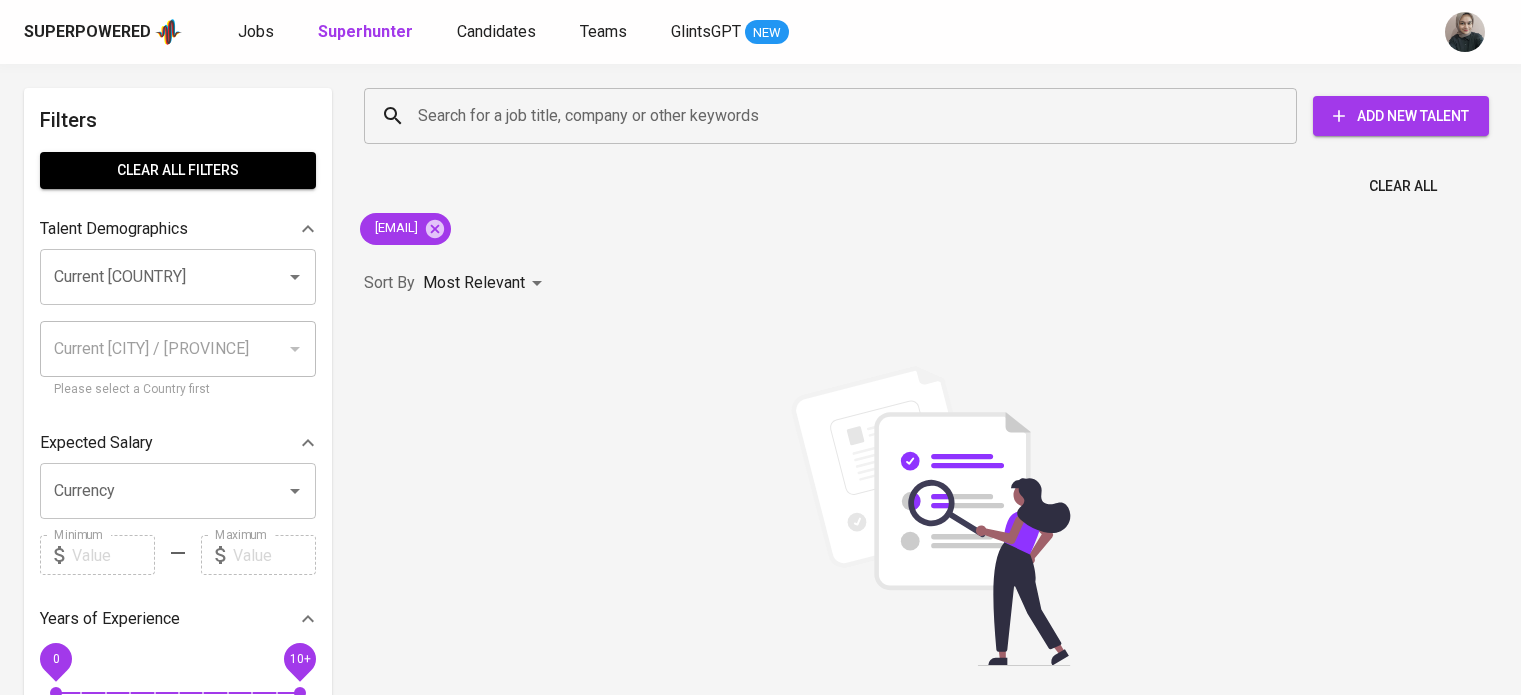 scroll, scrollTop: 0, scrollLeft: 0, axis: both 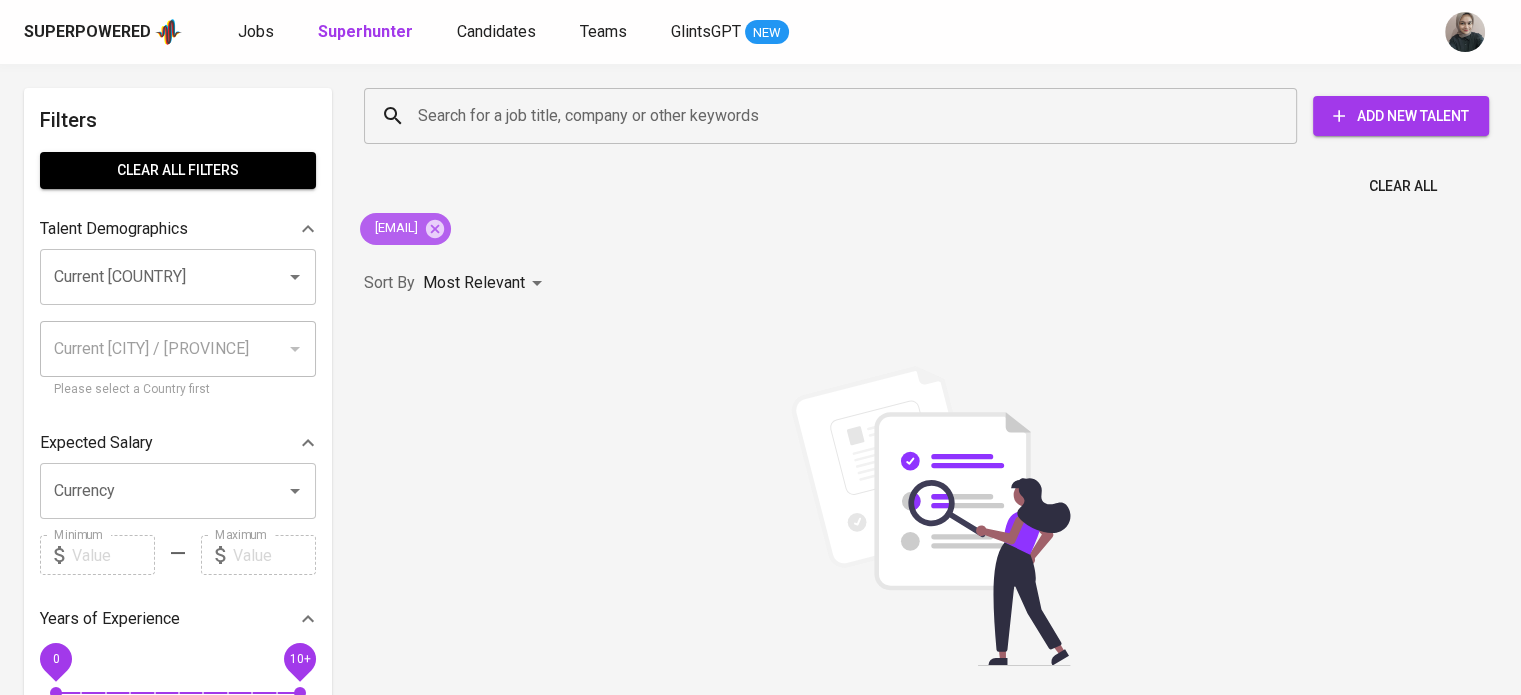 click on "[EMAIL]" at bounding box center [395, 228] 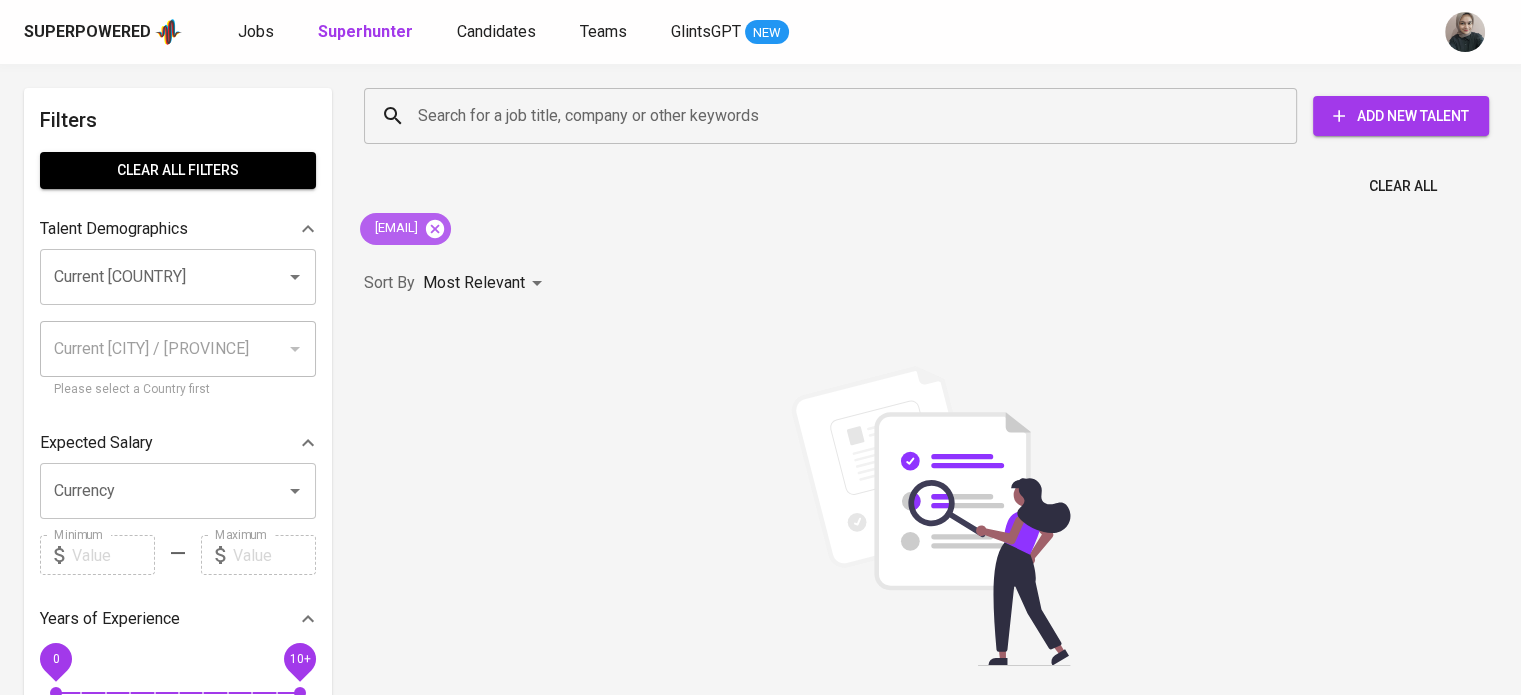 click on "[EMAIL]" at bounding box center (405, 229) 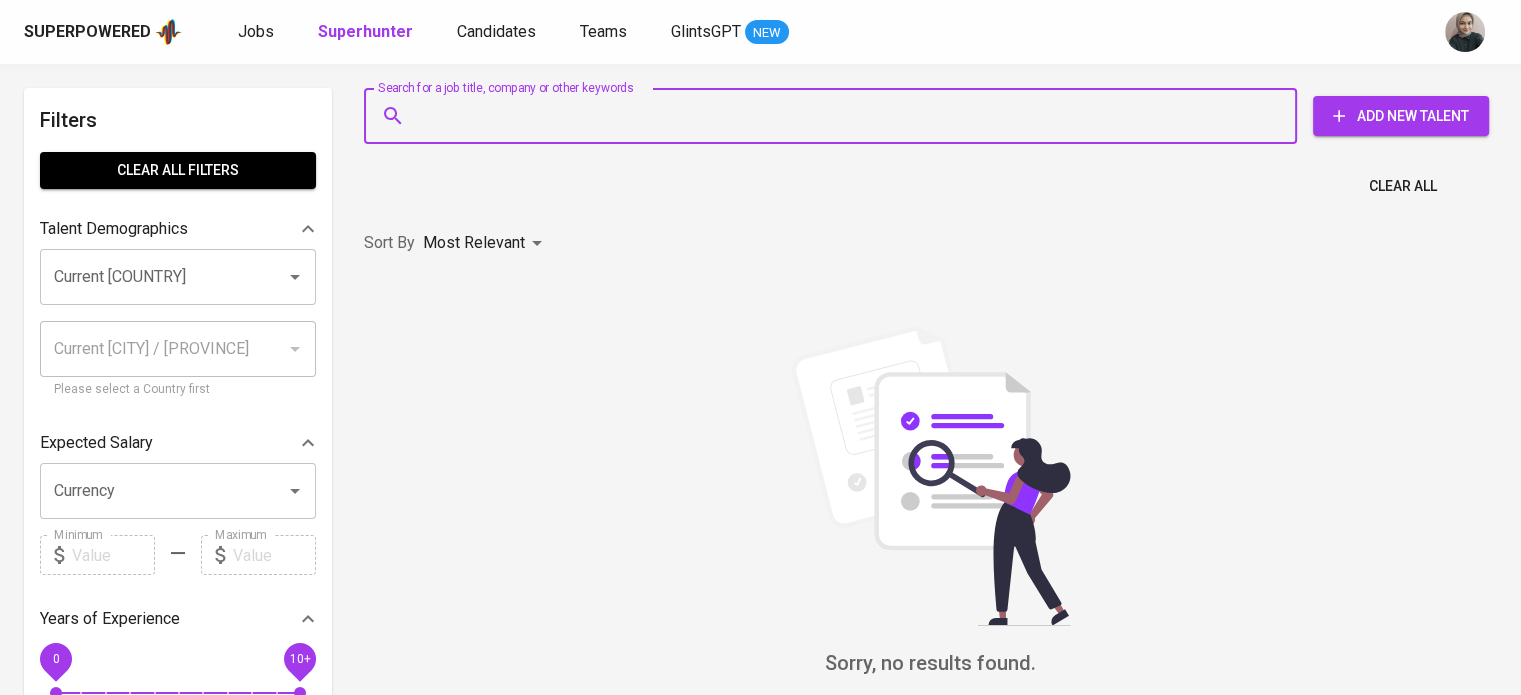 click on "Search for a job title, company or other keywords" at bounding box center (835, 116) 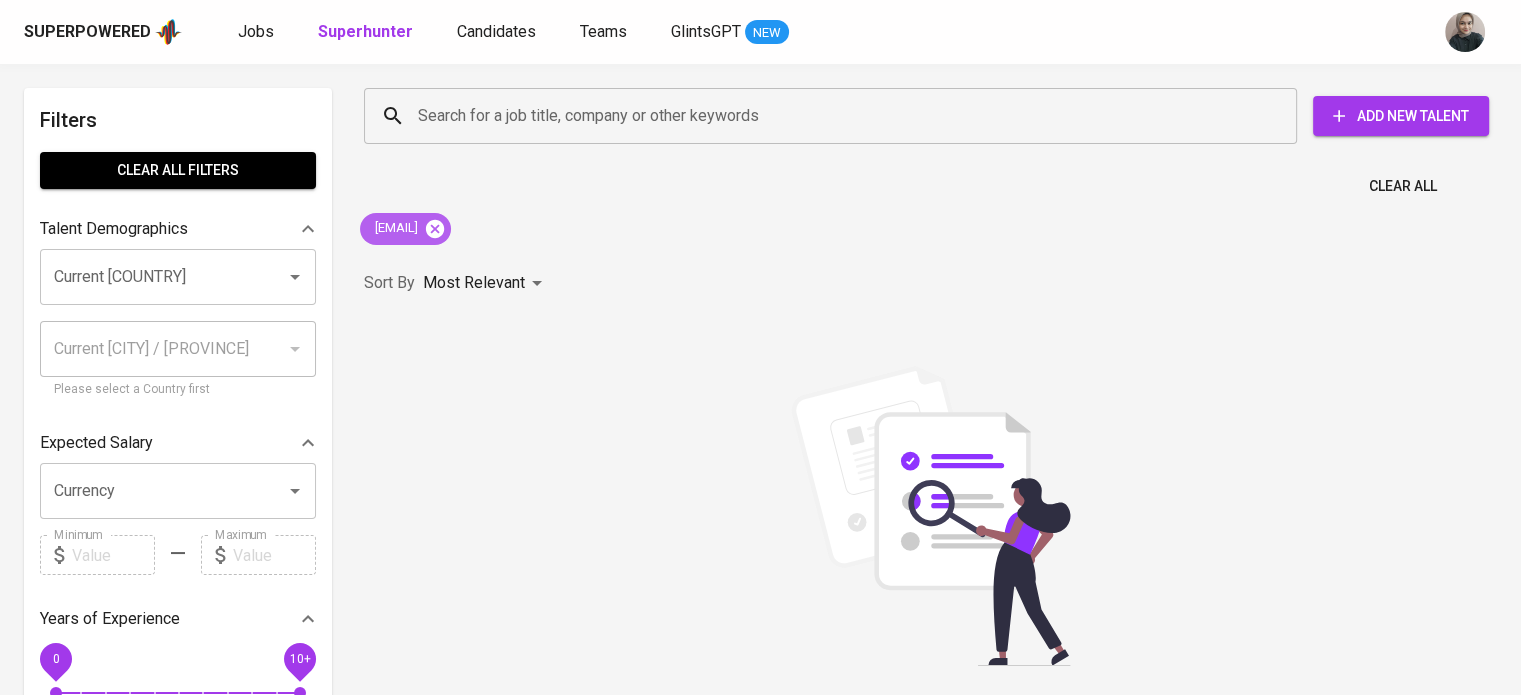 click at bounding box center [435, 228] 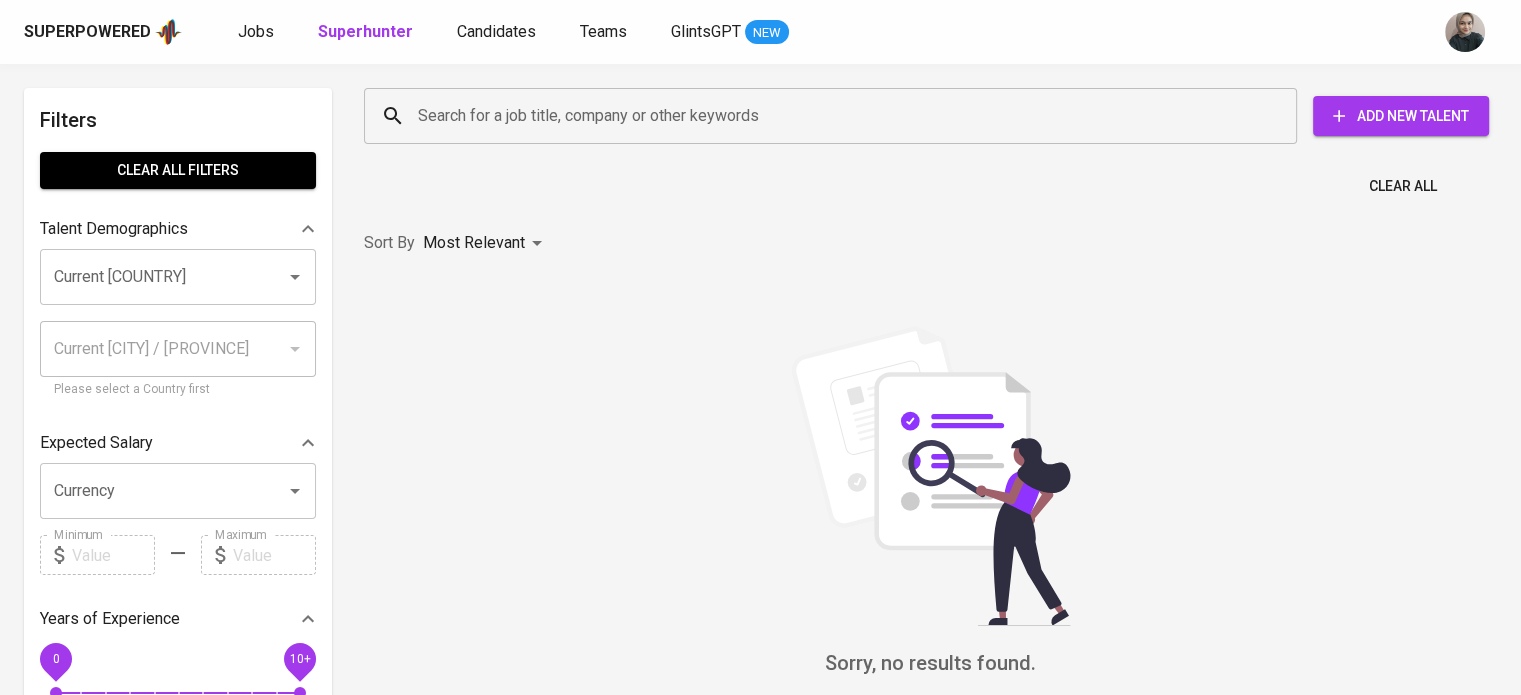 click on "Search for a job title, company or other keywords" at bounding box center (835, 116) 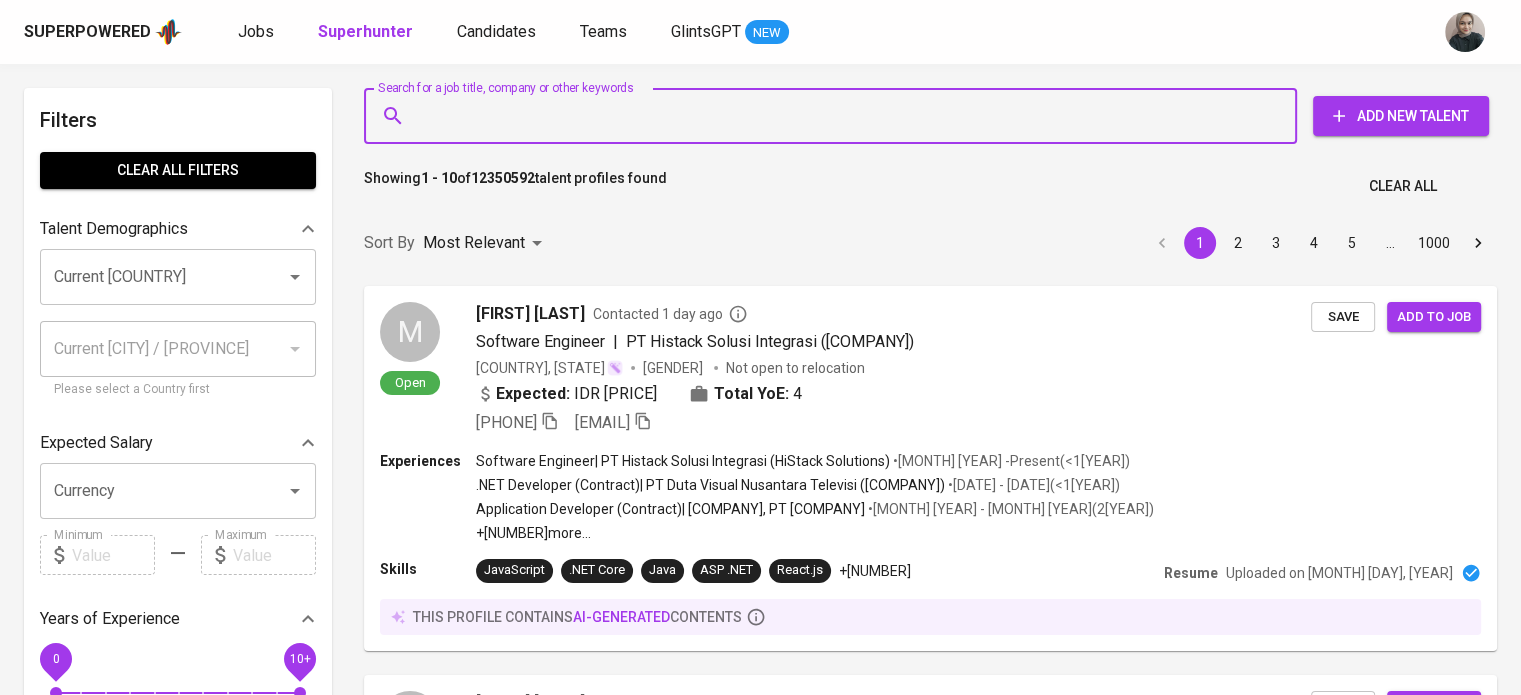 click on "Search for a job title, company or other keywords" at bounding box center [835, 116] 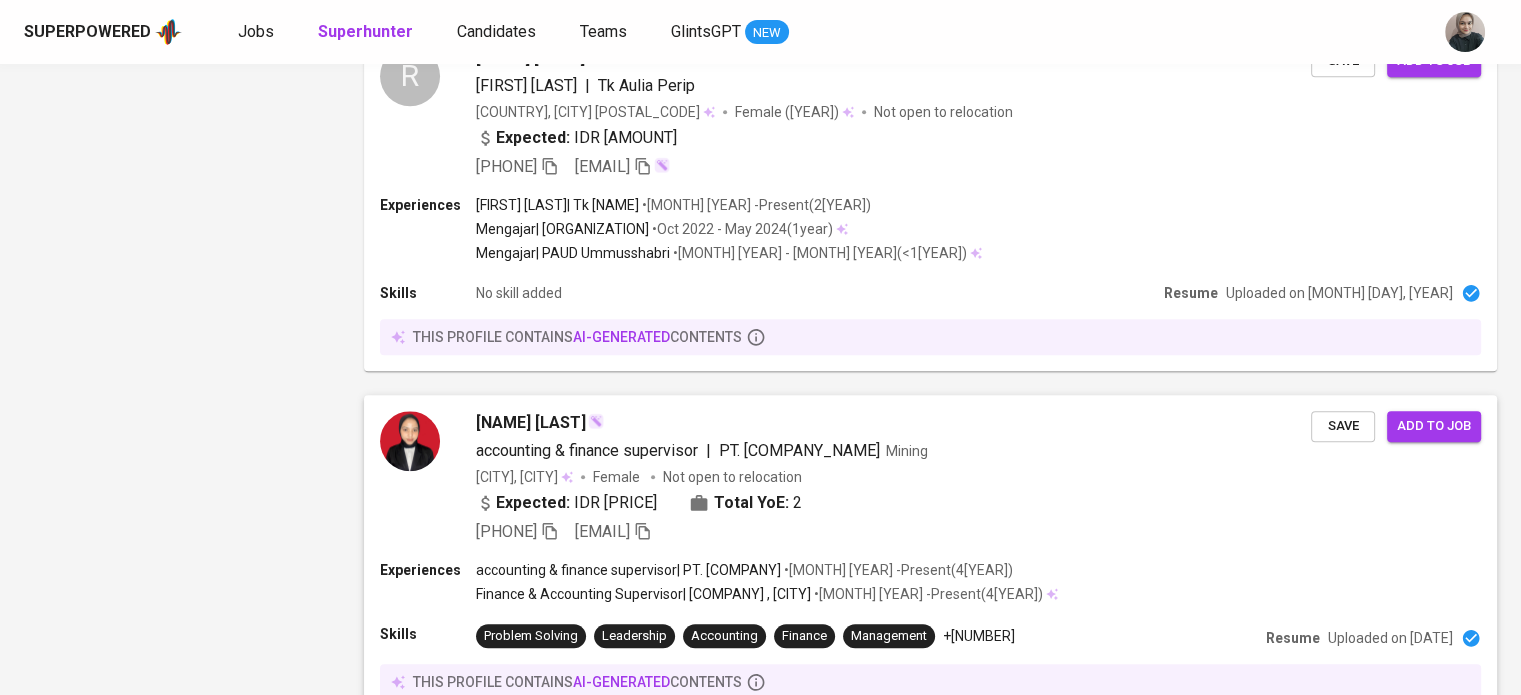 scroll, scrollTop: 2671, scrollLeft: 0, axis: vertical 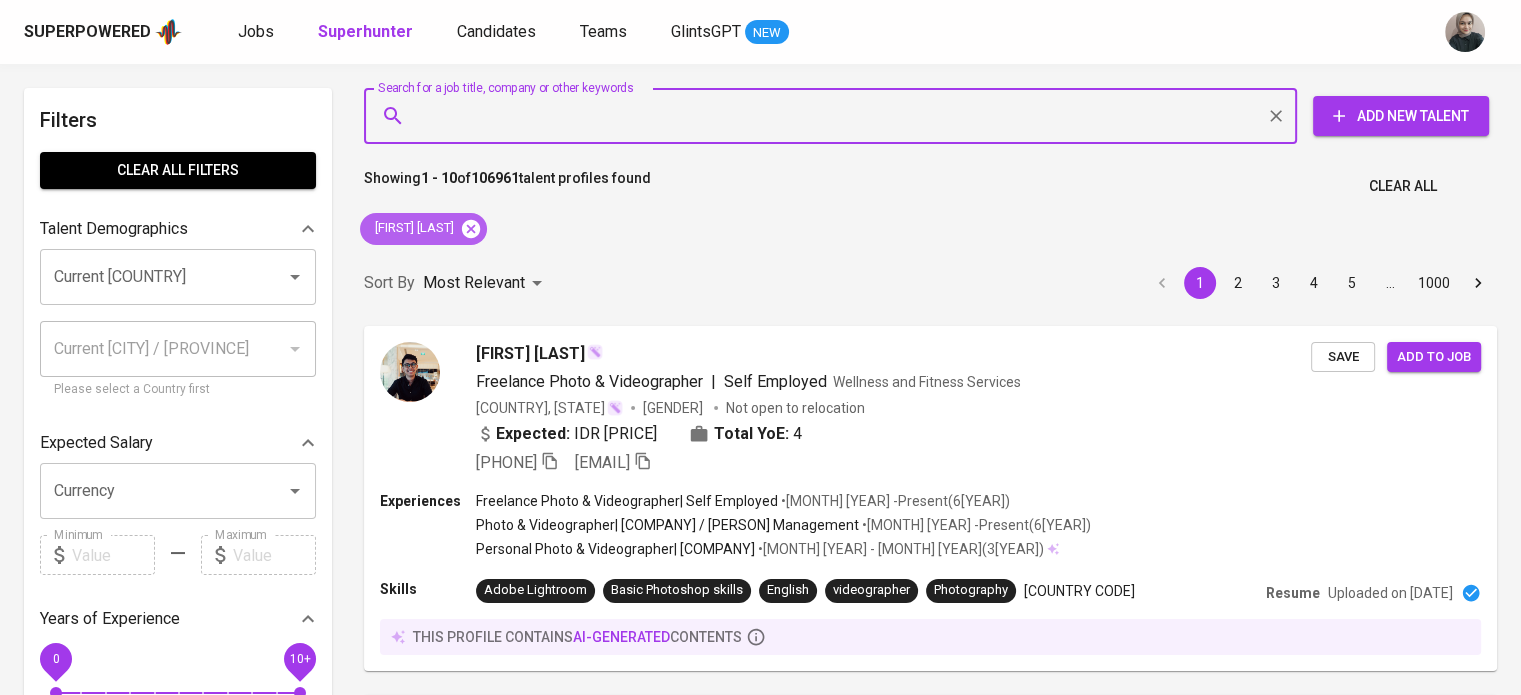 click at bounding box center [471, 228] 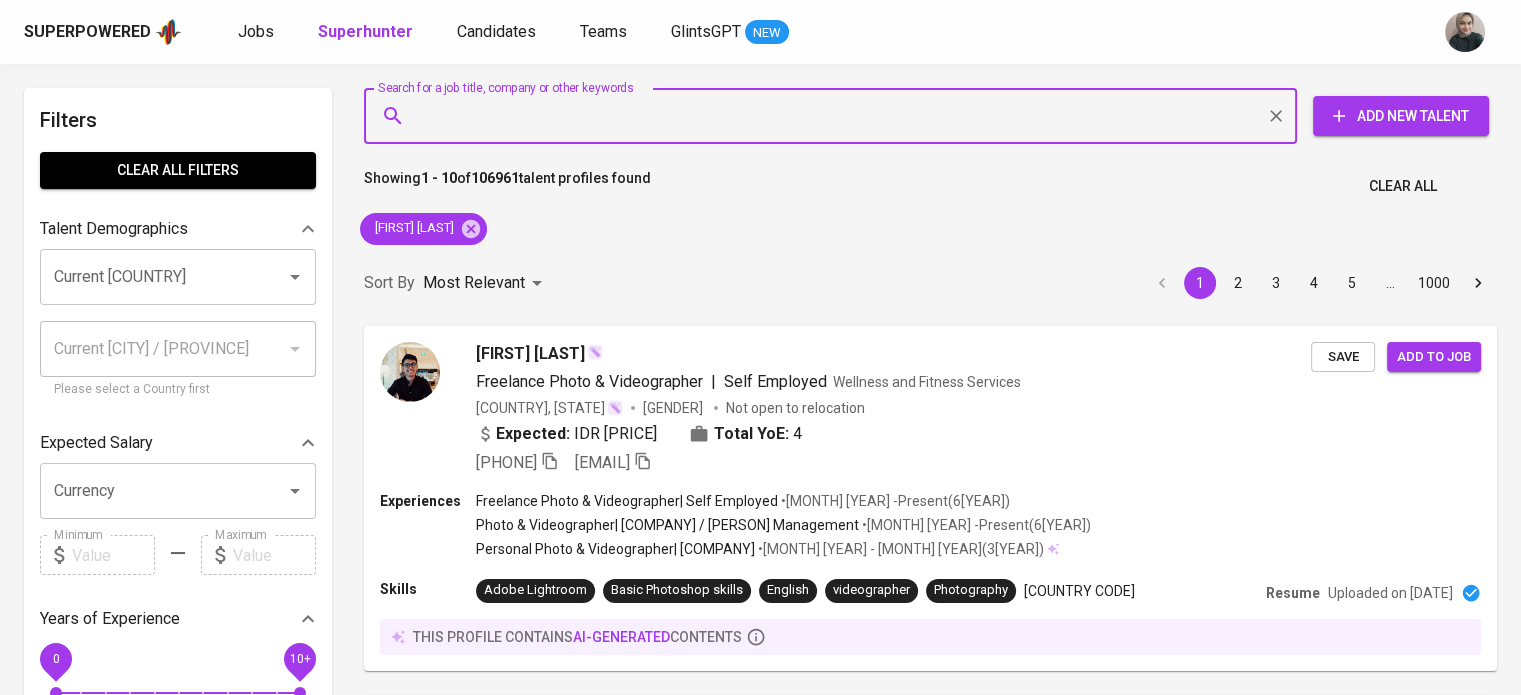 click on "Search for a job title, company or other keywords" at bounding box center [835, 116] 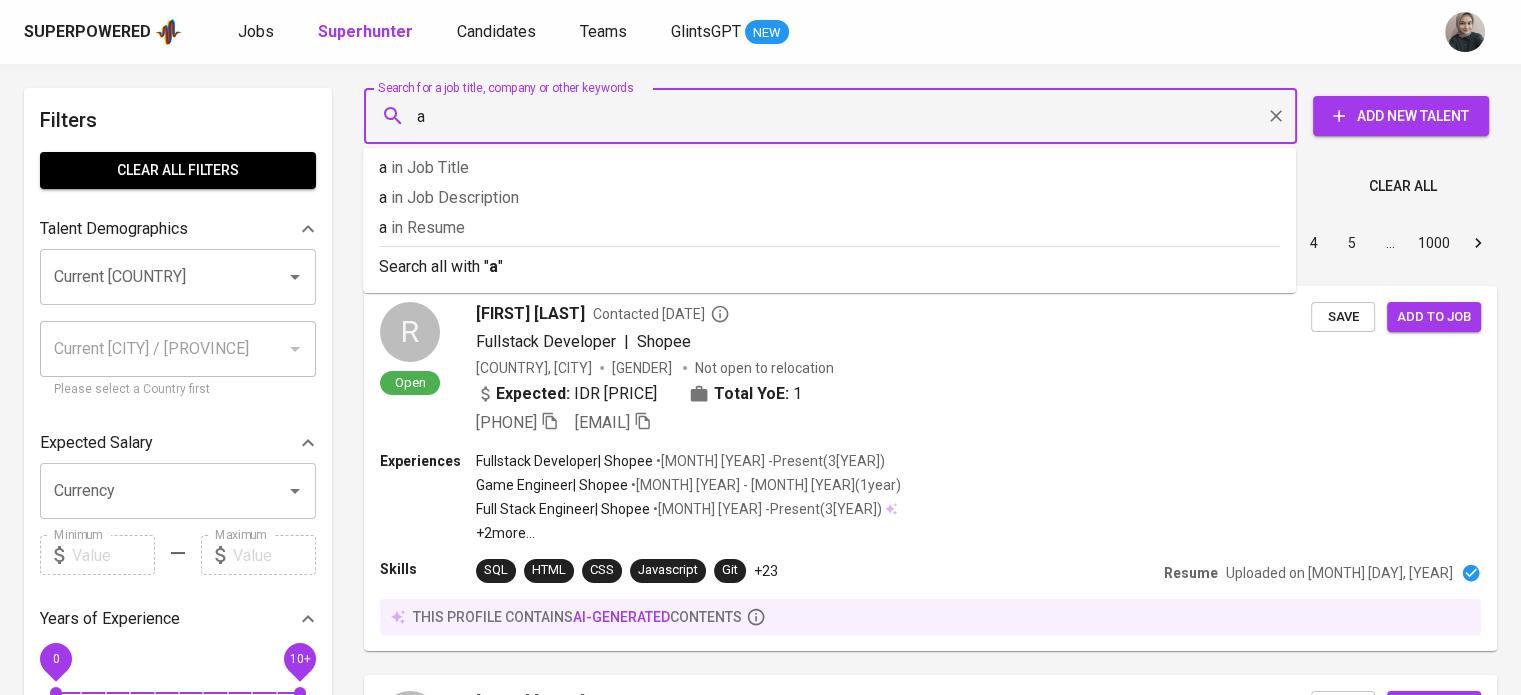 type on "[COUNTRY]" 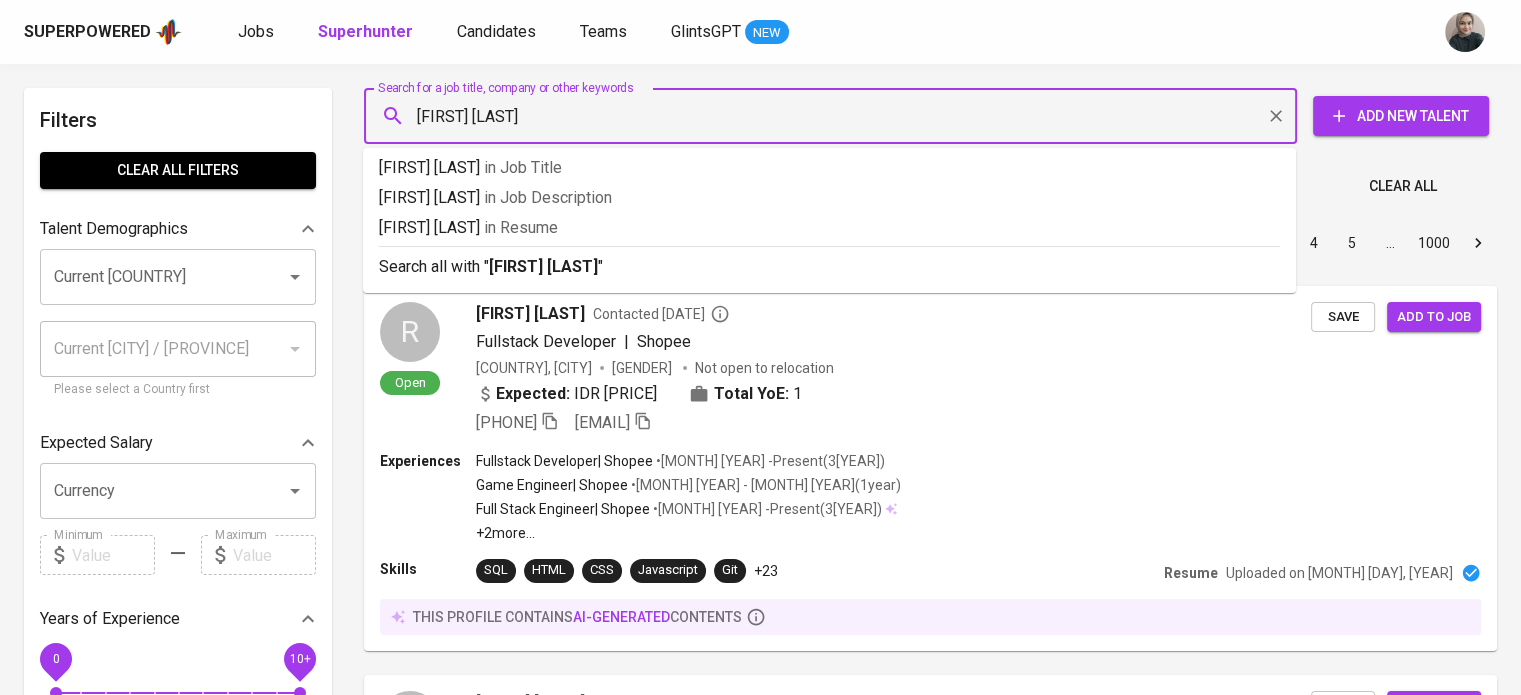 type 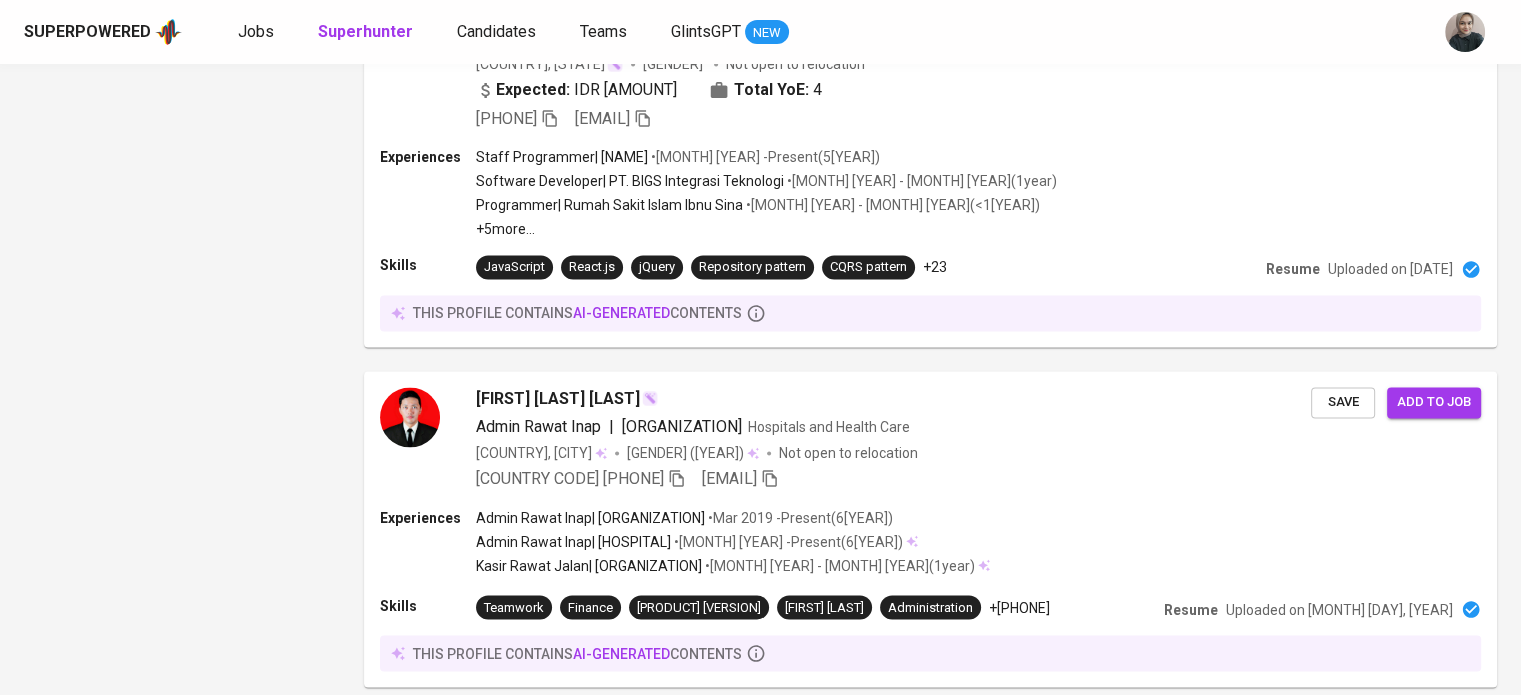 scroll, scrollTop: 3394, scrollLeft: 0, axis: vertical 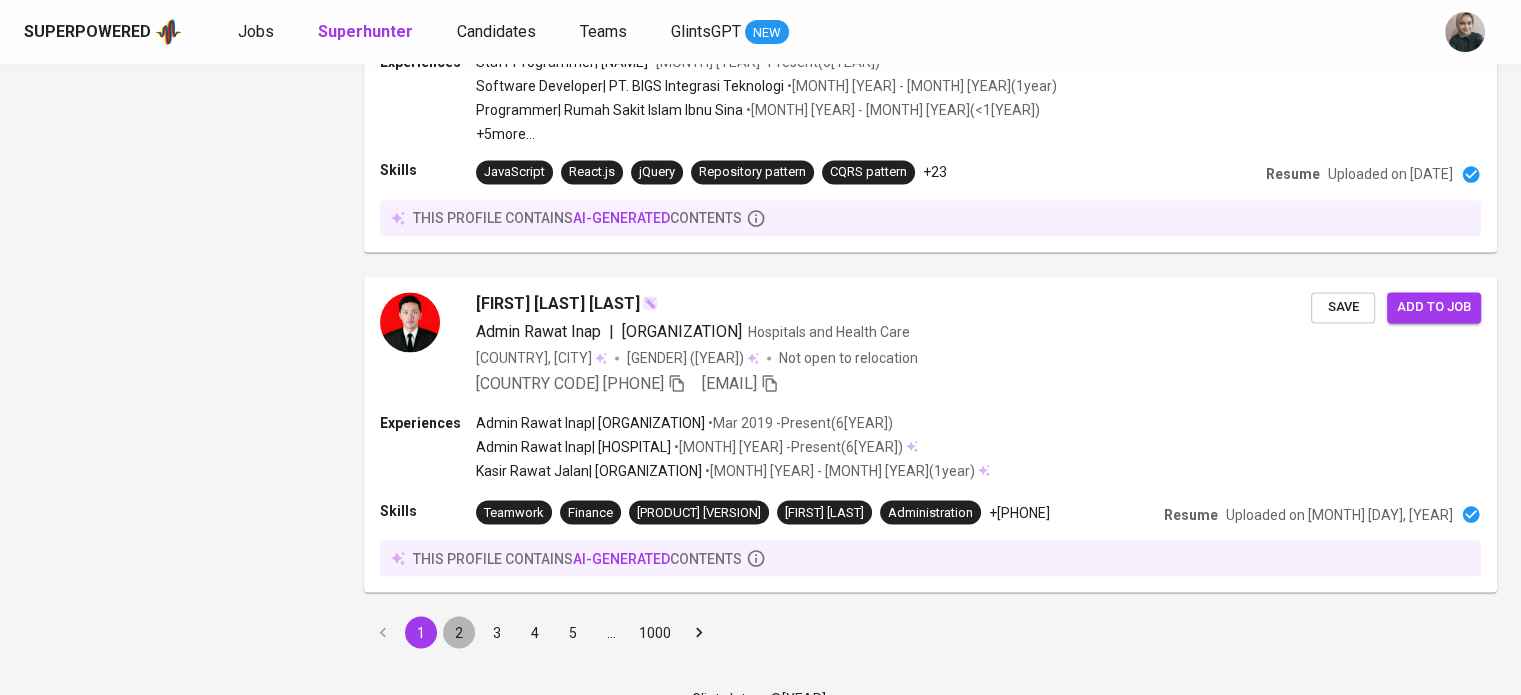 click on "2" at bounding box center [459, 632] 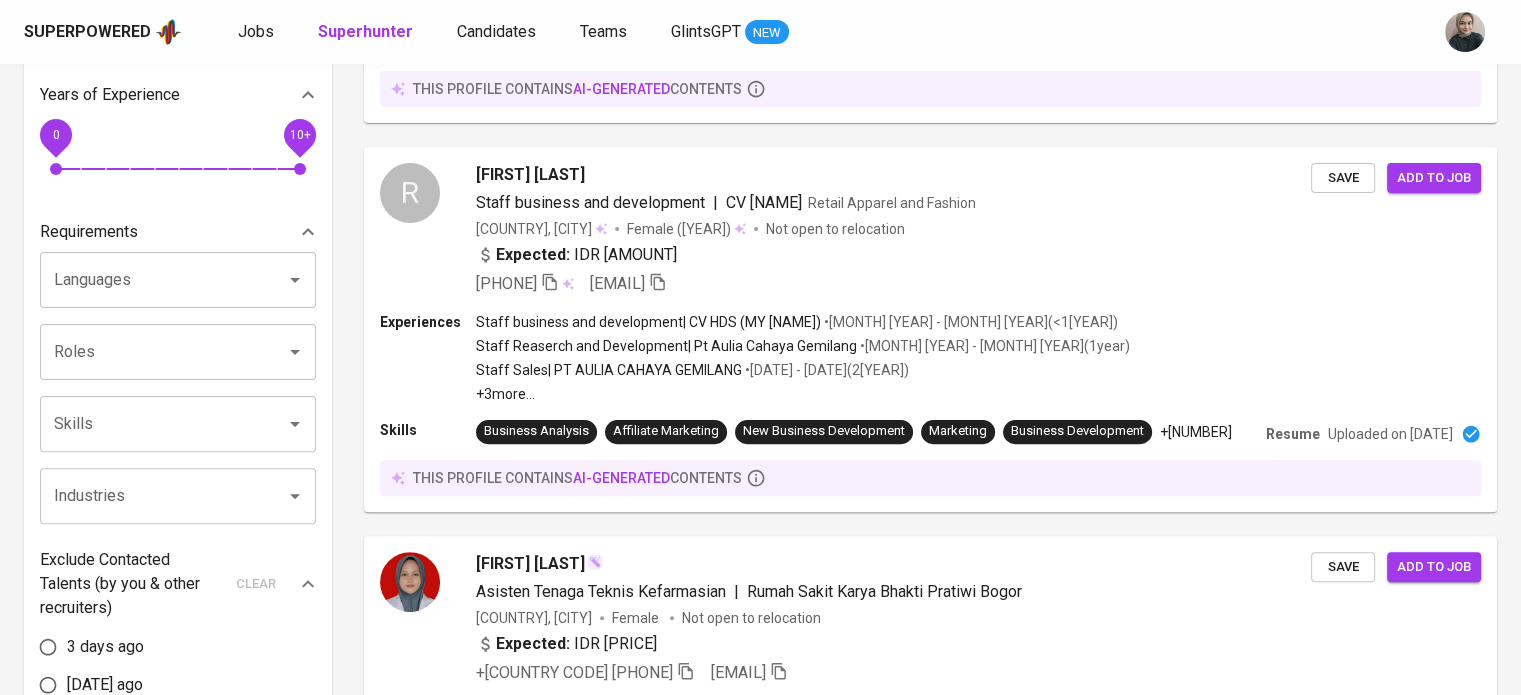 scroll, scrollTop: 0, scrollLeft: 0, axis: both 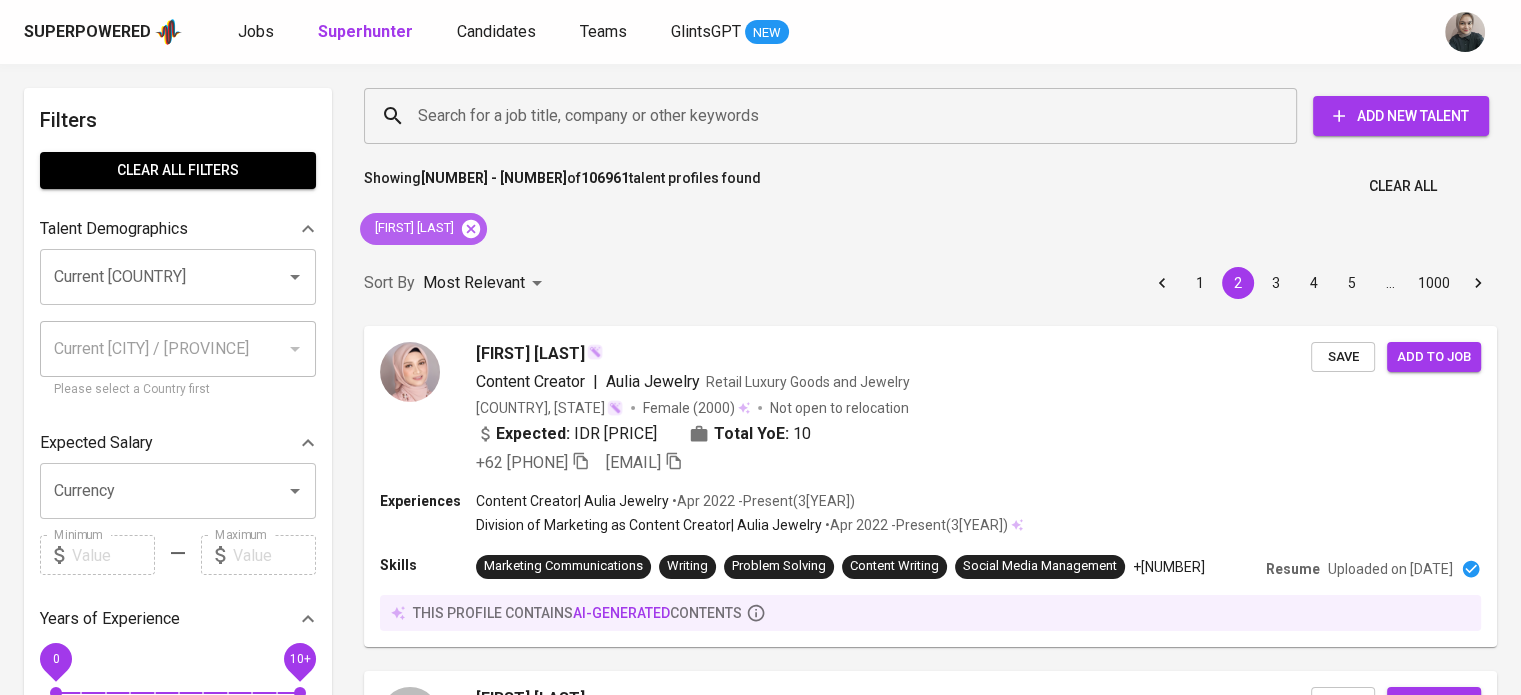 click at bounding box center (471, 228) 